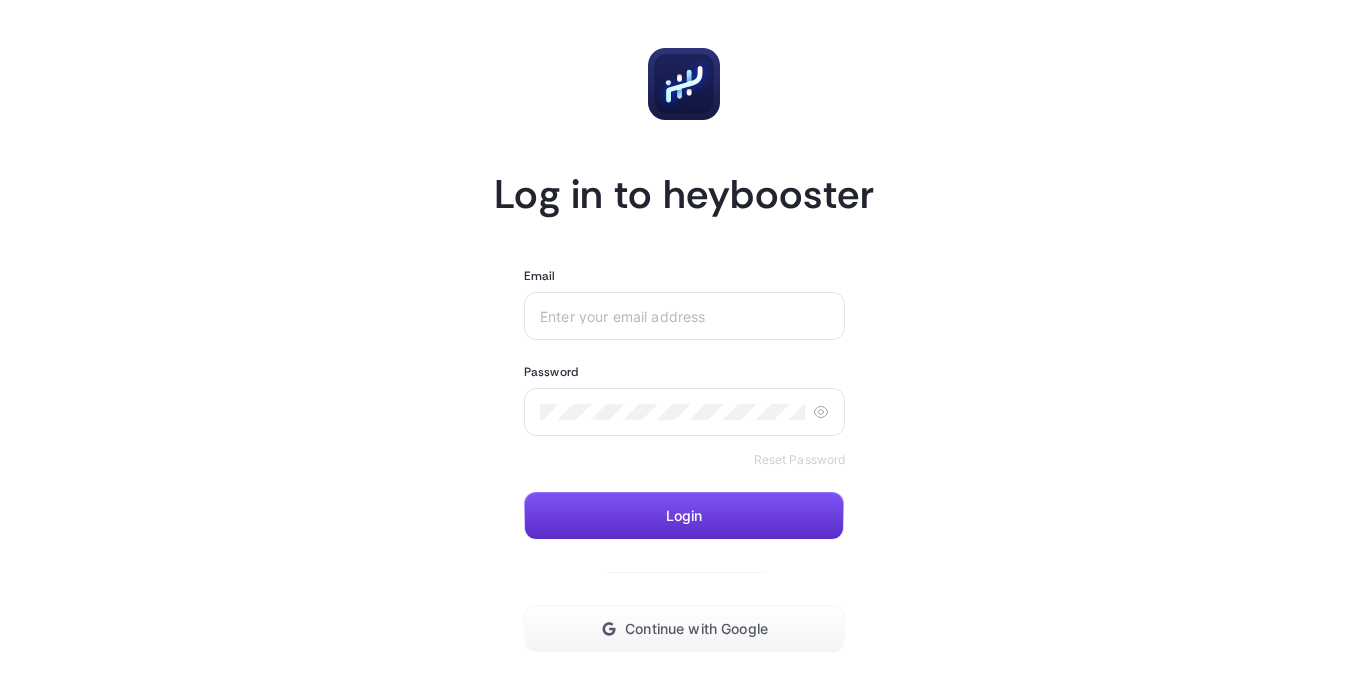 scroll, scrollTop: 0, scrollLeft: 0, axis: both 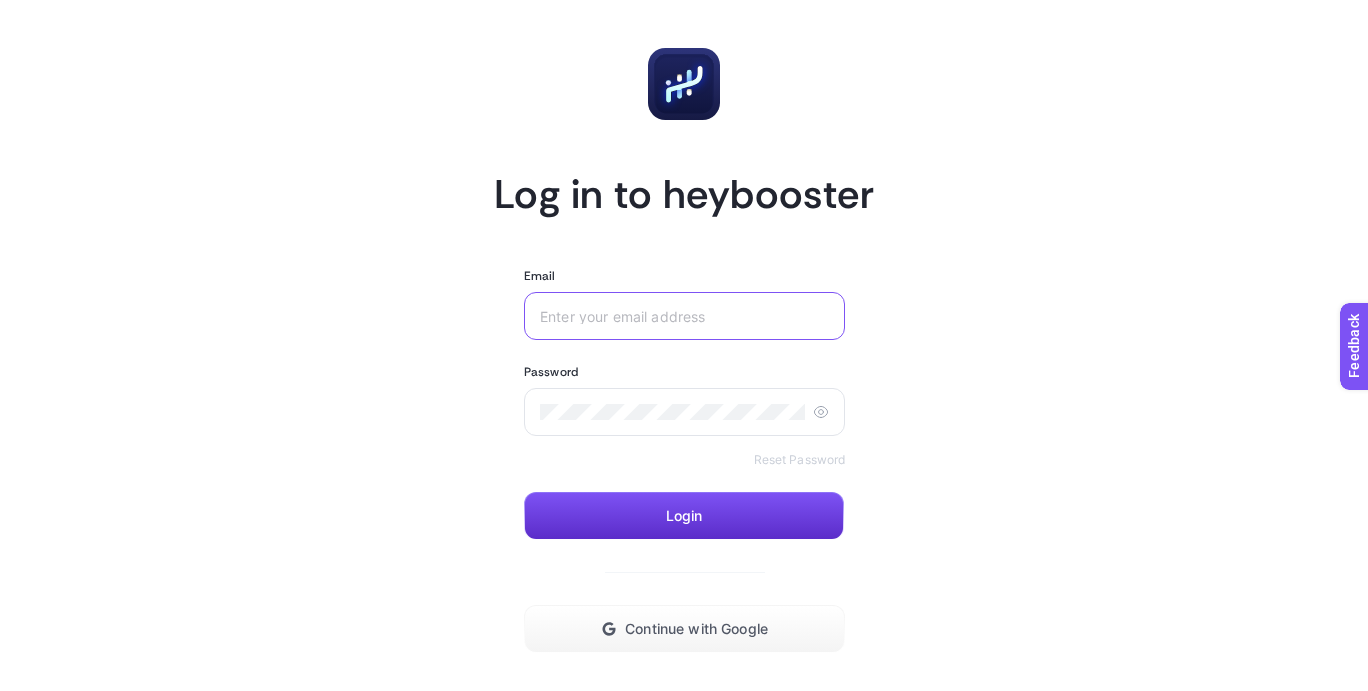 click on "Email" at bounding box center (684, 316) 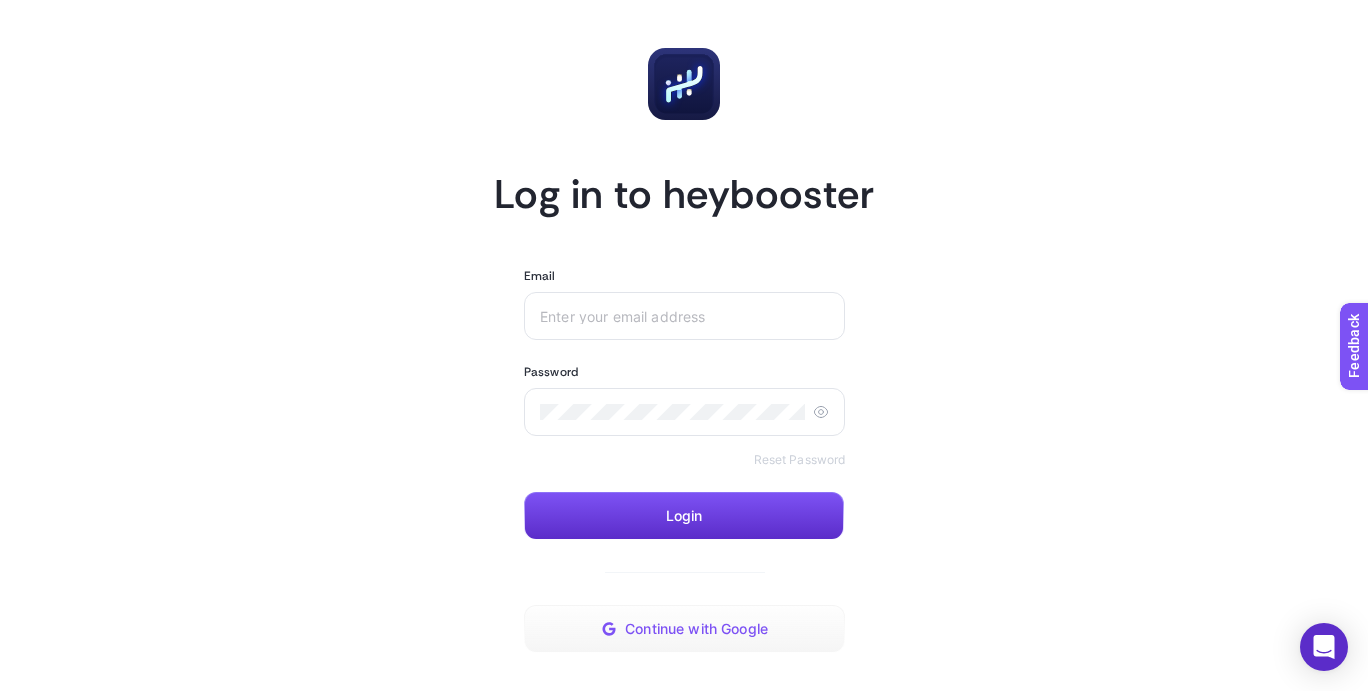 click on "Continue with Google" 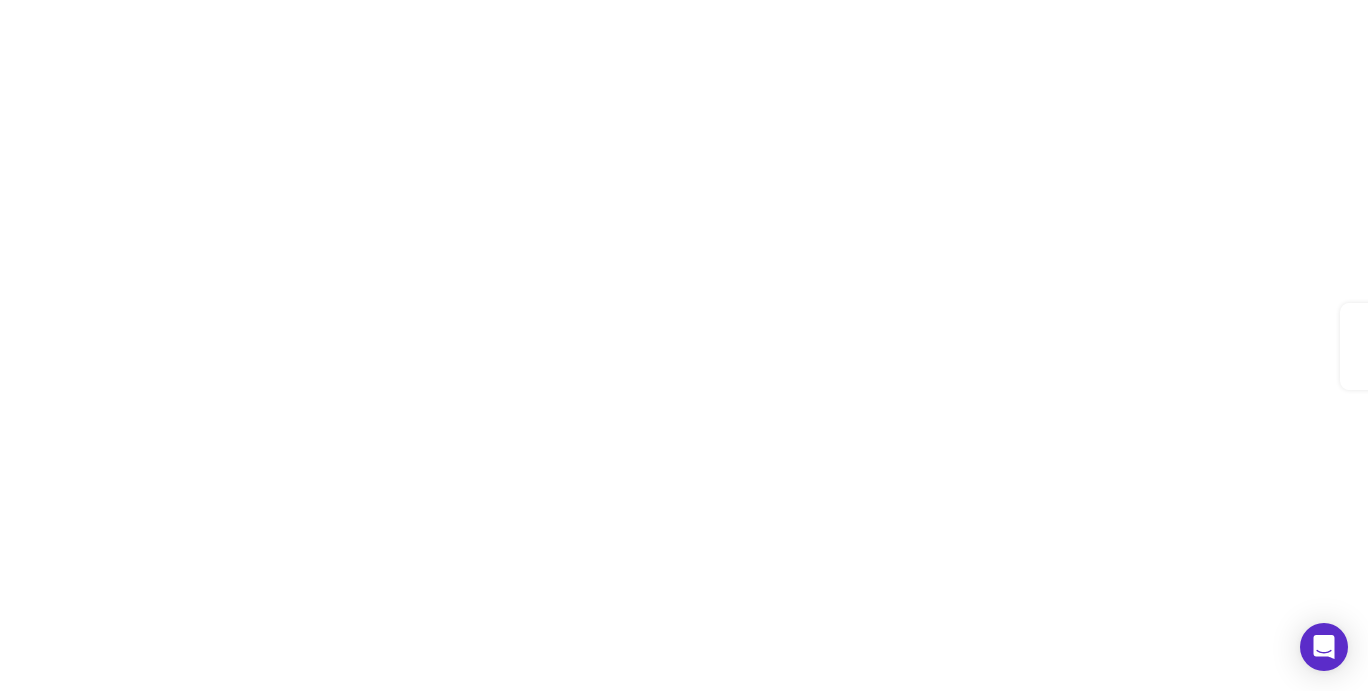 scroll, scrollTop: 0, scrollLeft: 0, axis: both 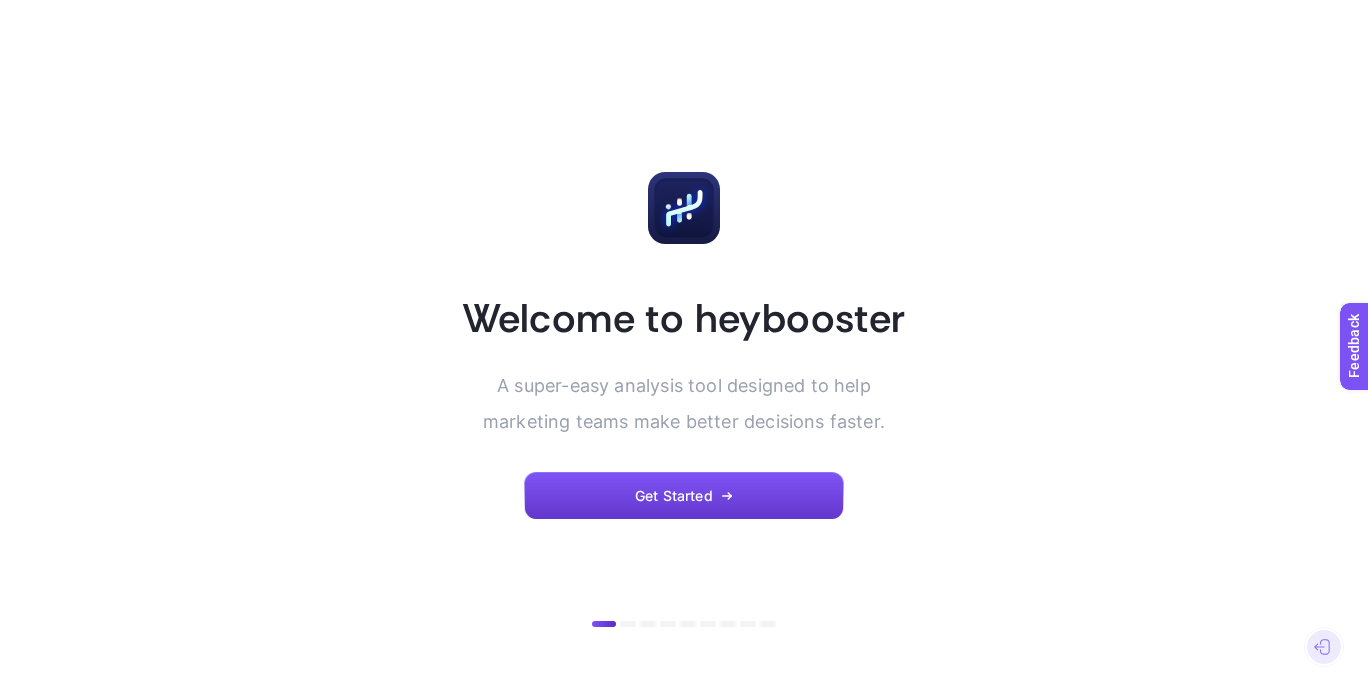 click on "Get Started" at bounding box center [684, 496] 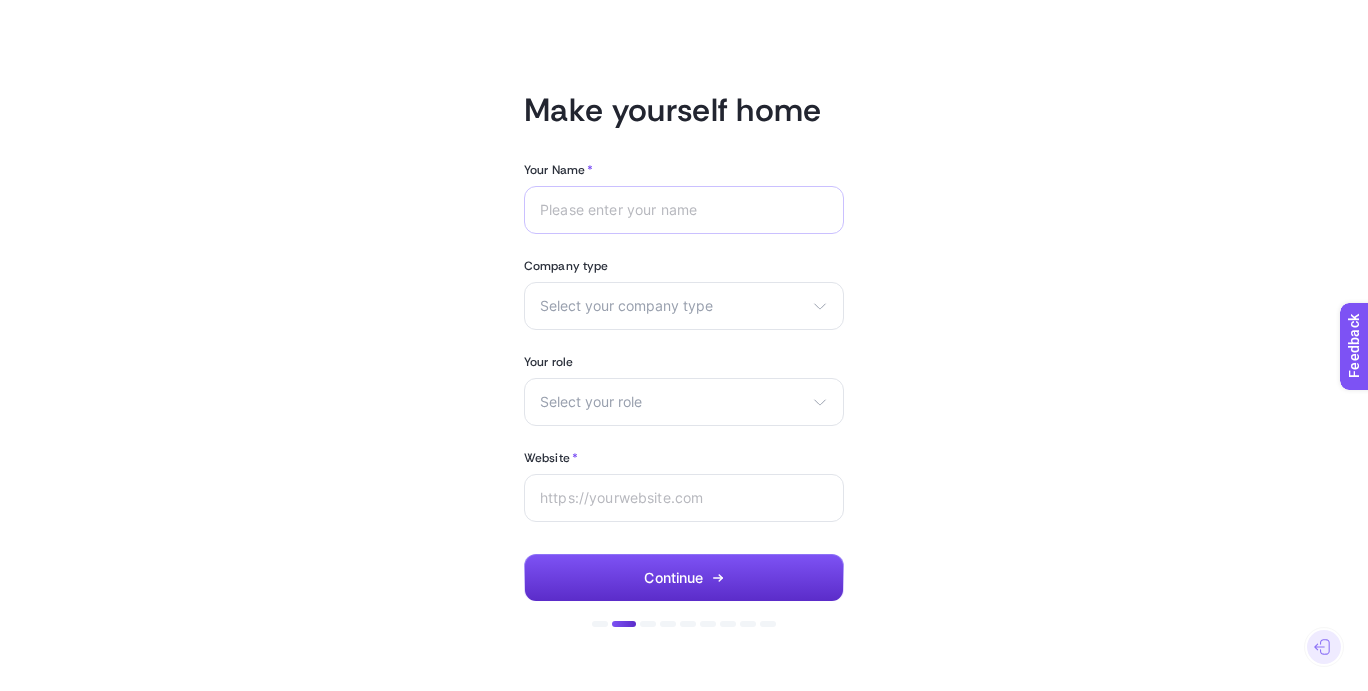 click at bounding box center (684, 210) 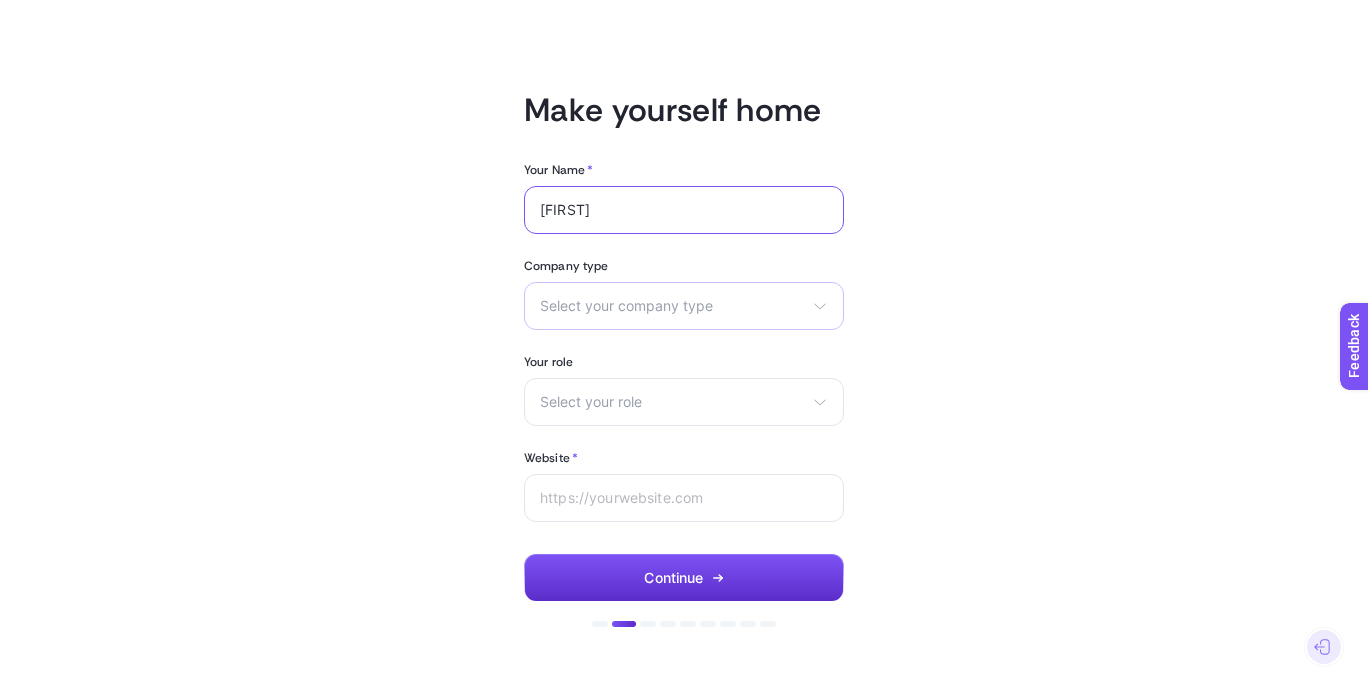 type on "Kamila" 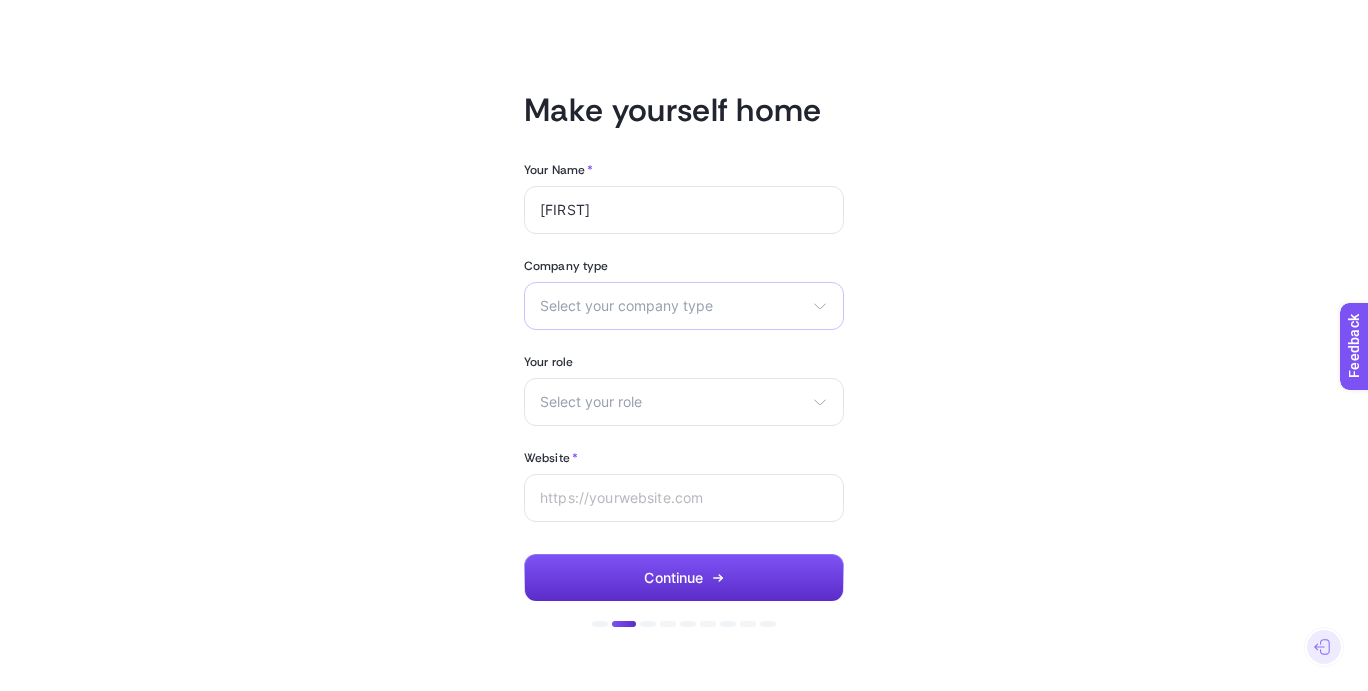 click on "Select your company type" at bounding box center (672, 306) 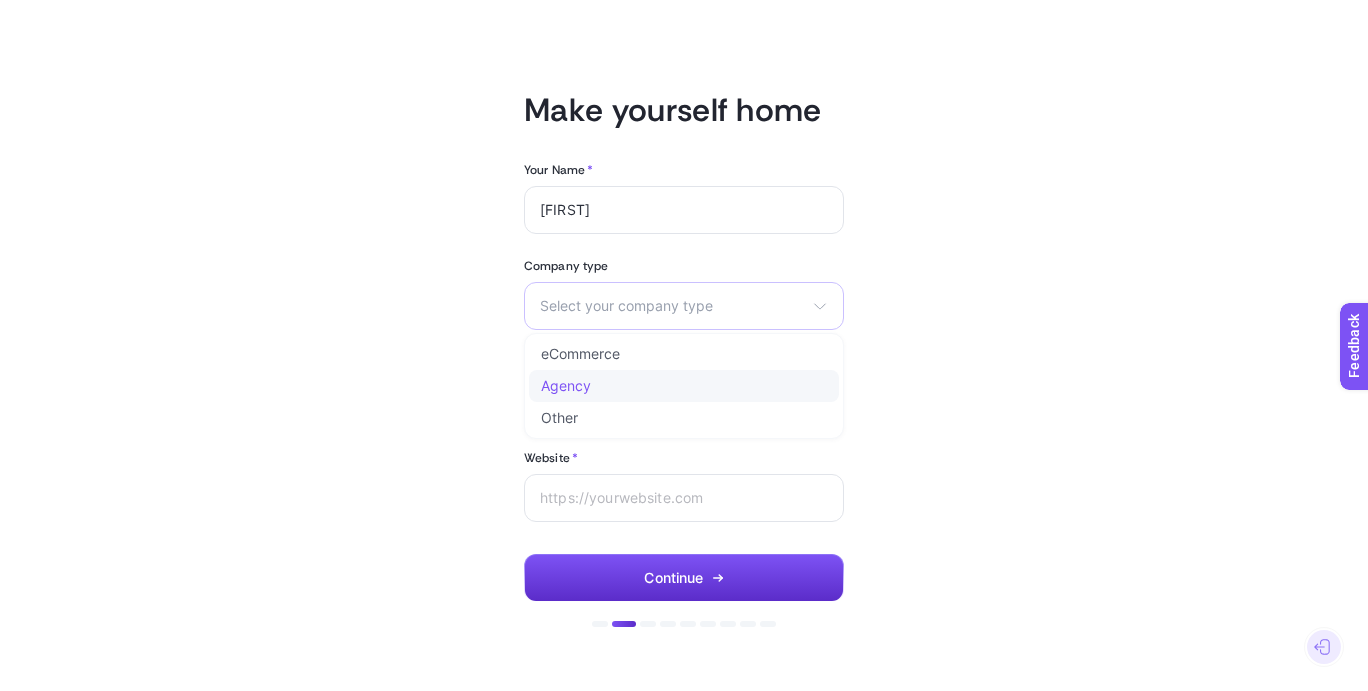 click on "Agency" 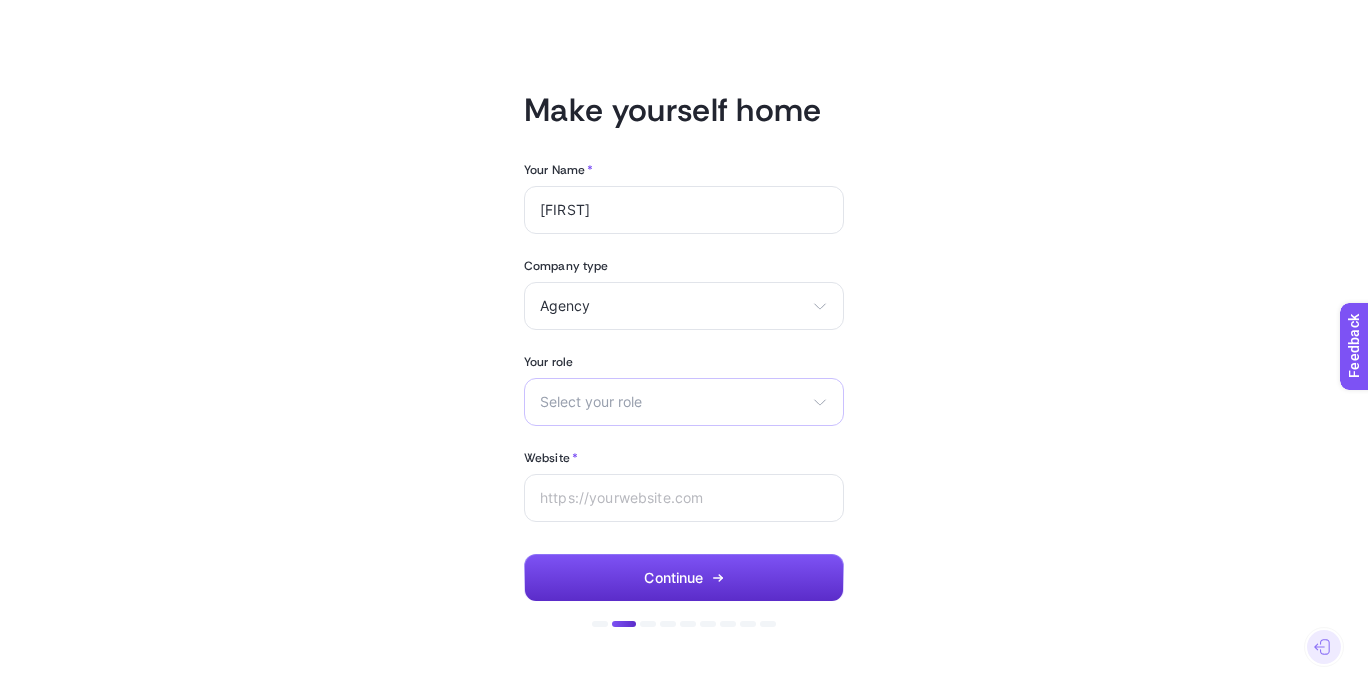 click on "Select your role" at bounding box center (672, 402) 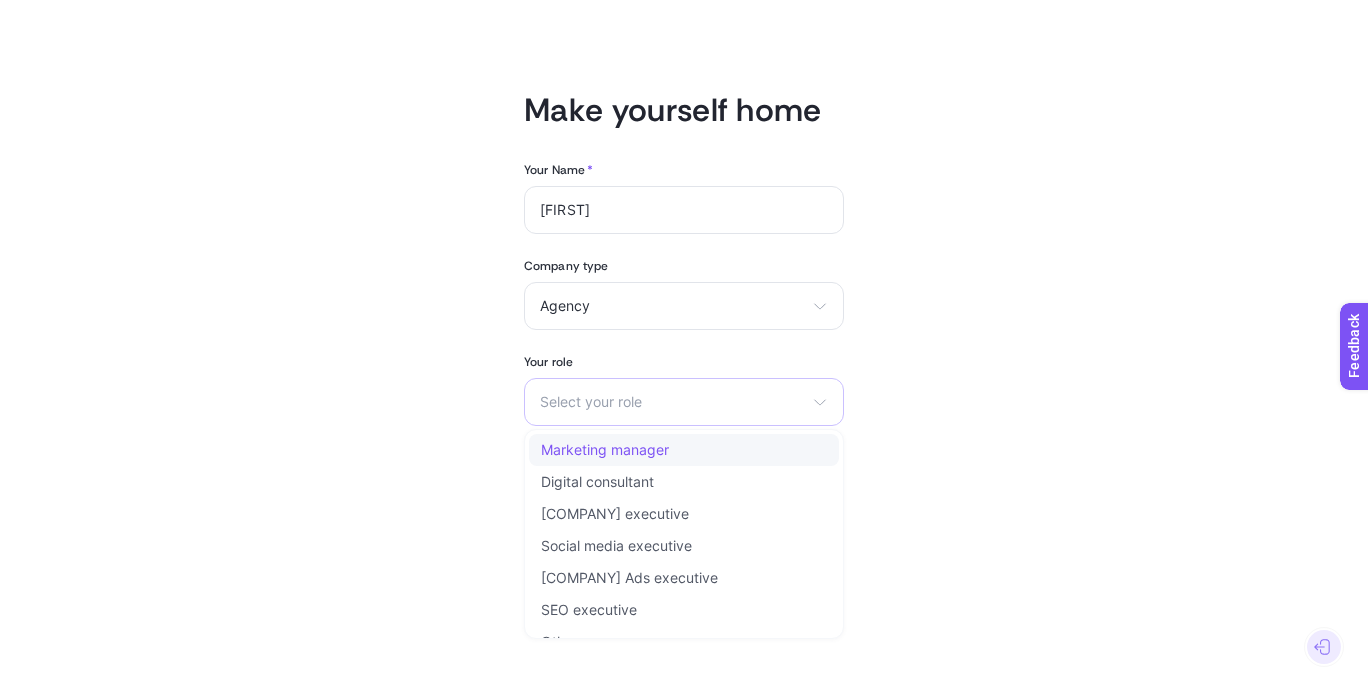 click on "Marketing manager" at bounding box center (605, 450) 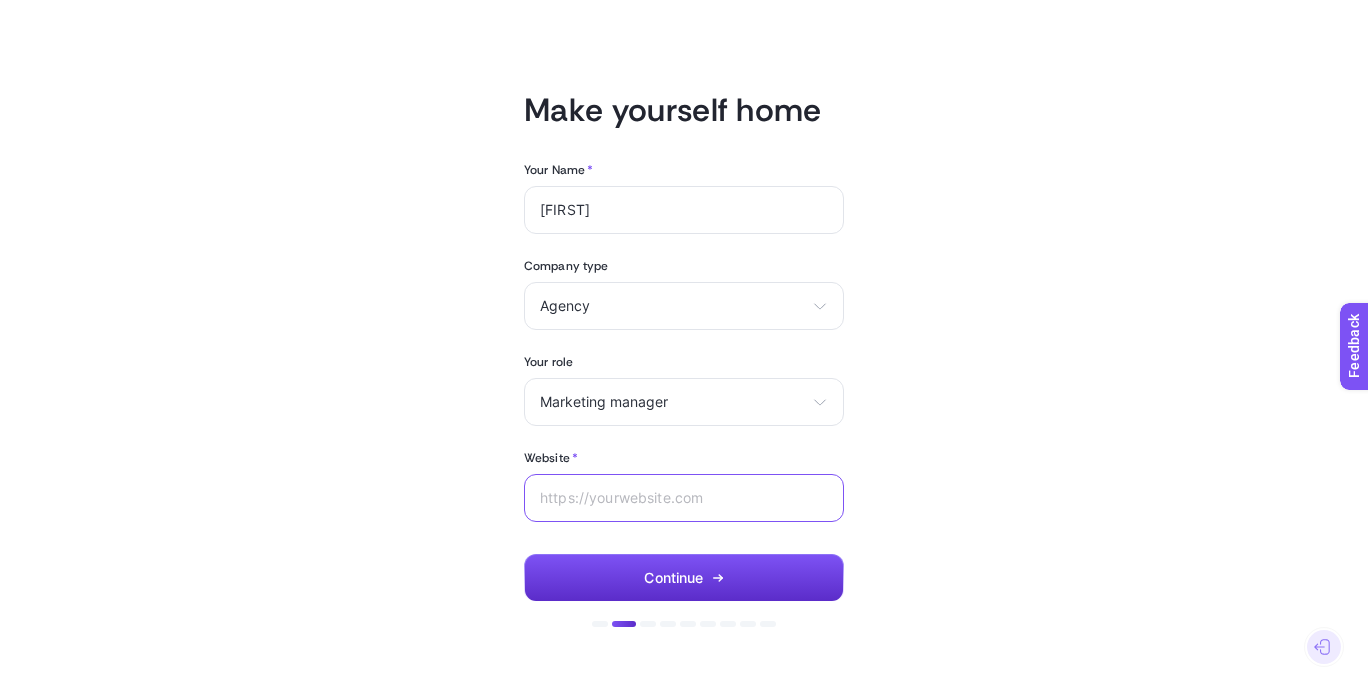 click on "Website   *" at bounding box center (684, 498) 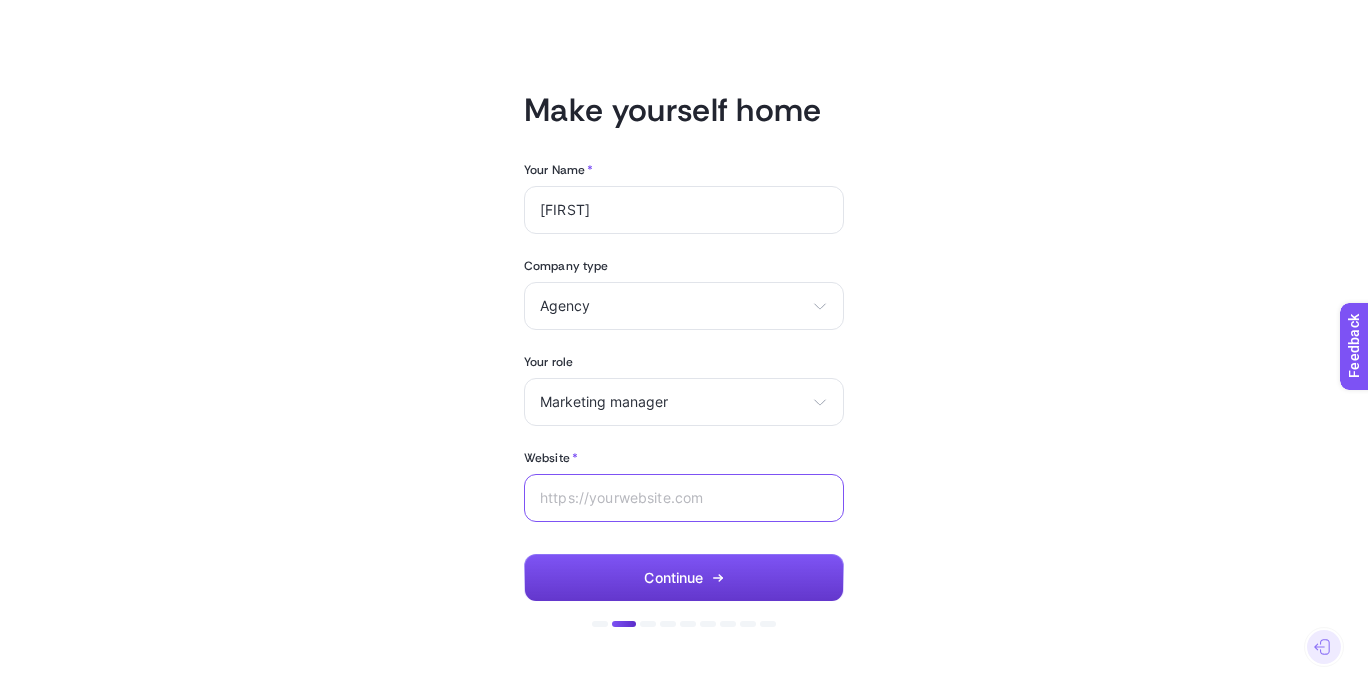 paste on "https://esim.holafly.com/" 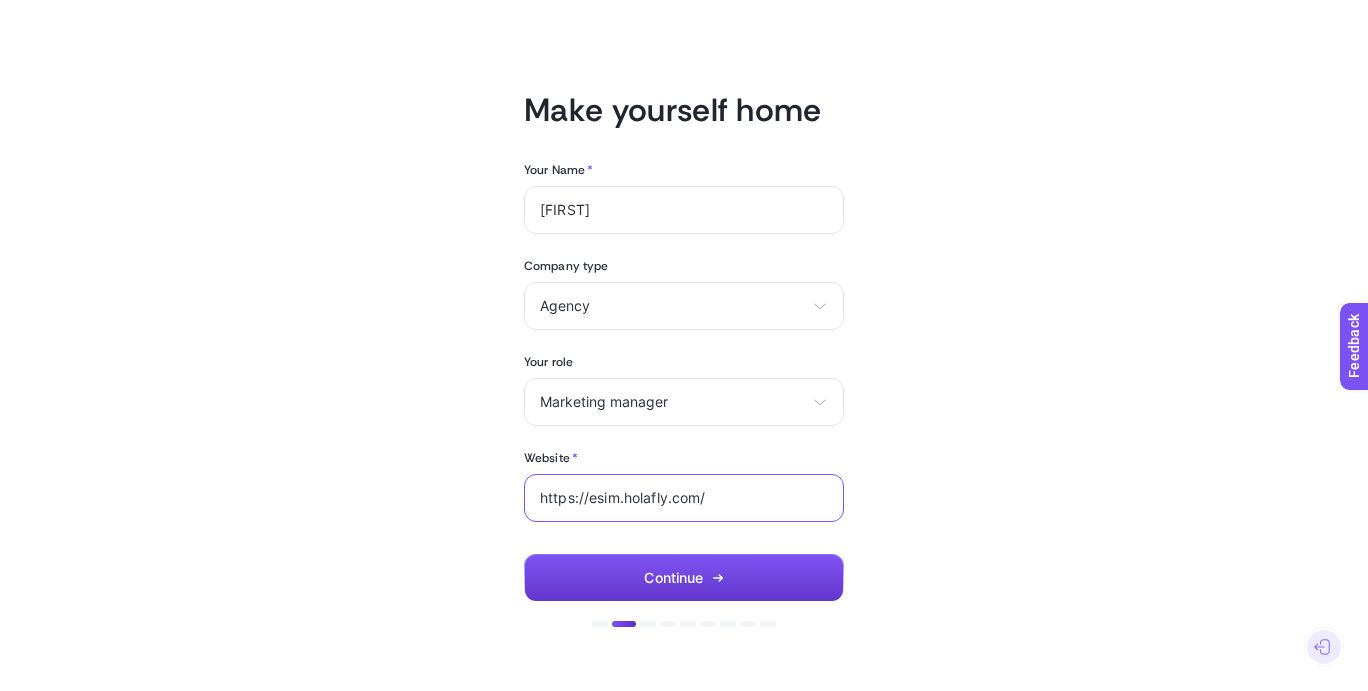 type on "https://esim.holafly.com/" 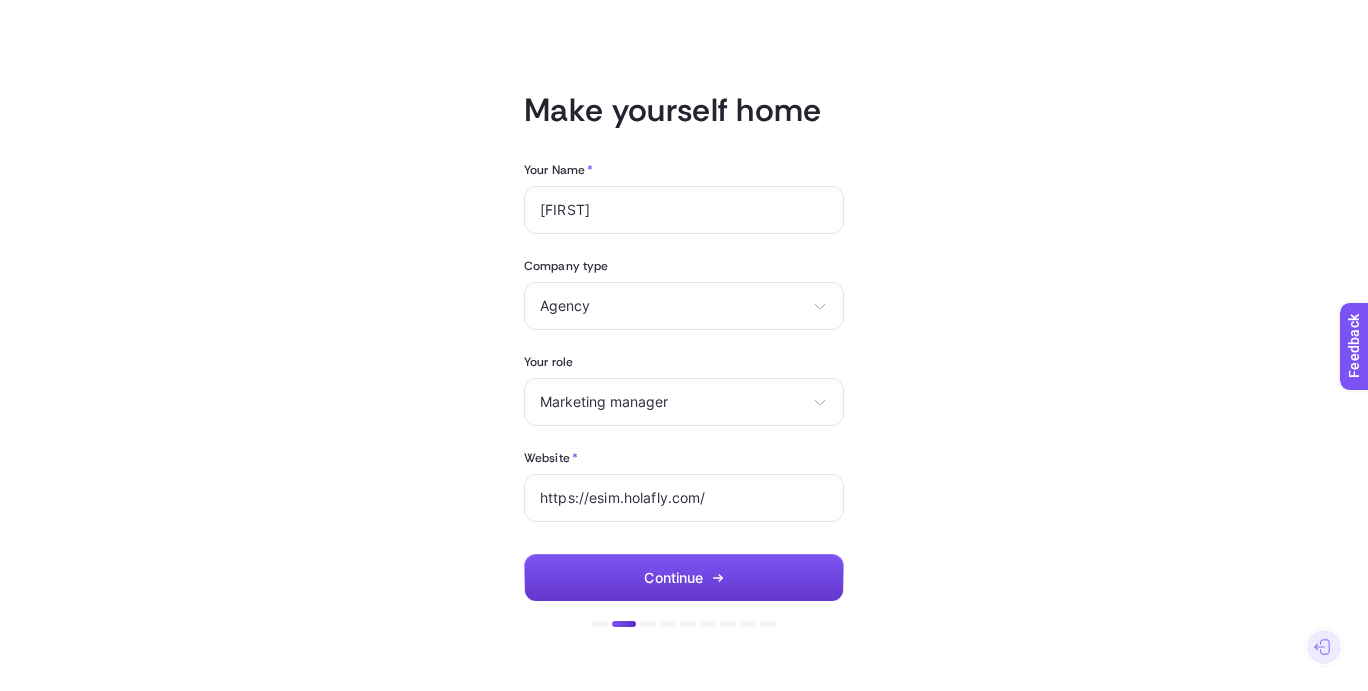 click on "Continue" at bounding box center (684, 578) 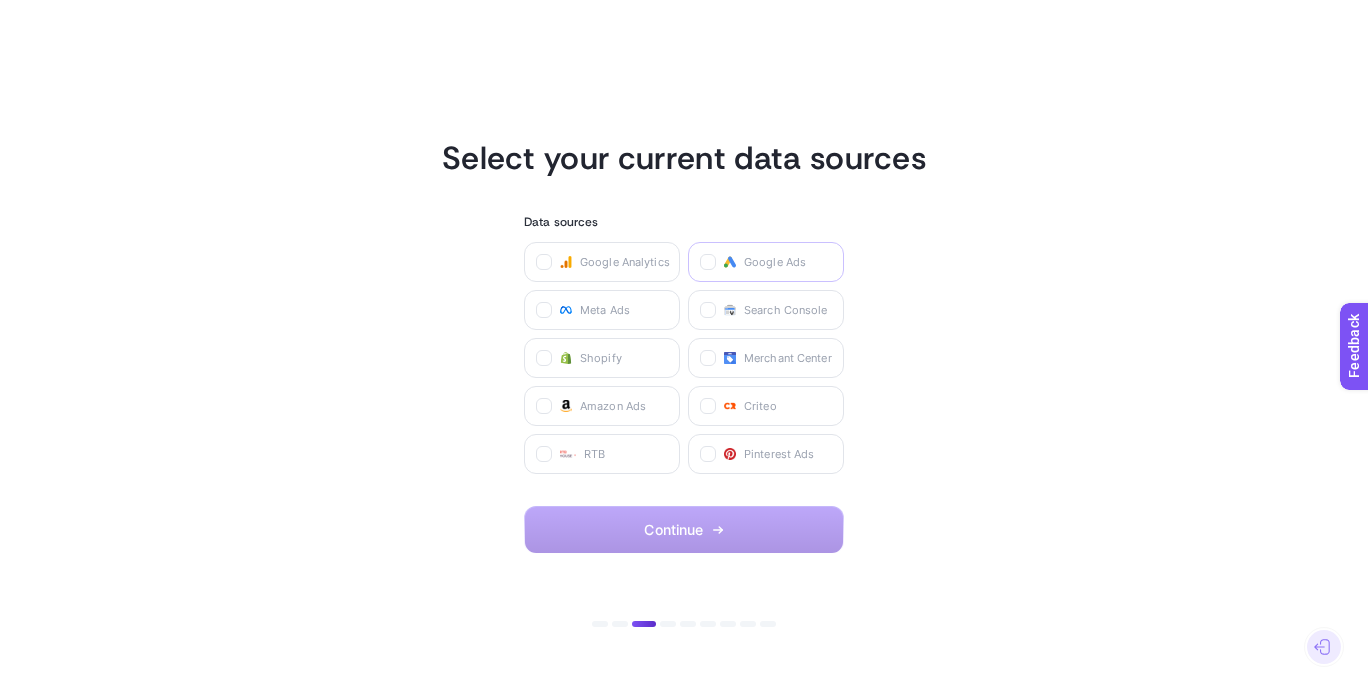 click on "Google Ads" 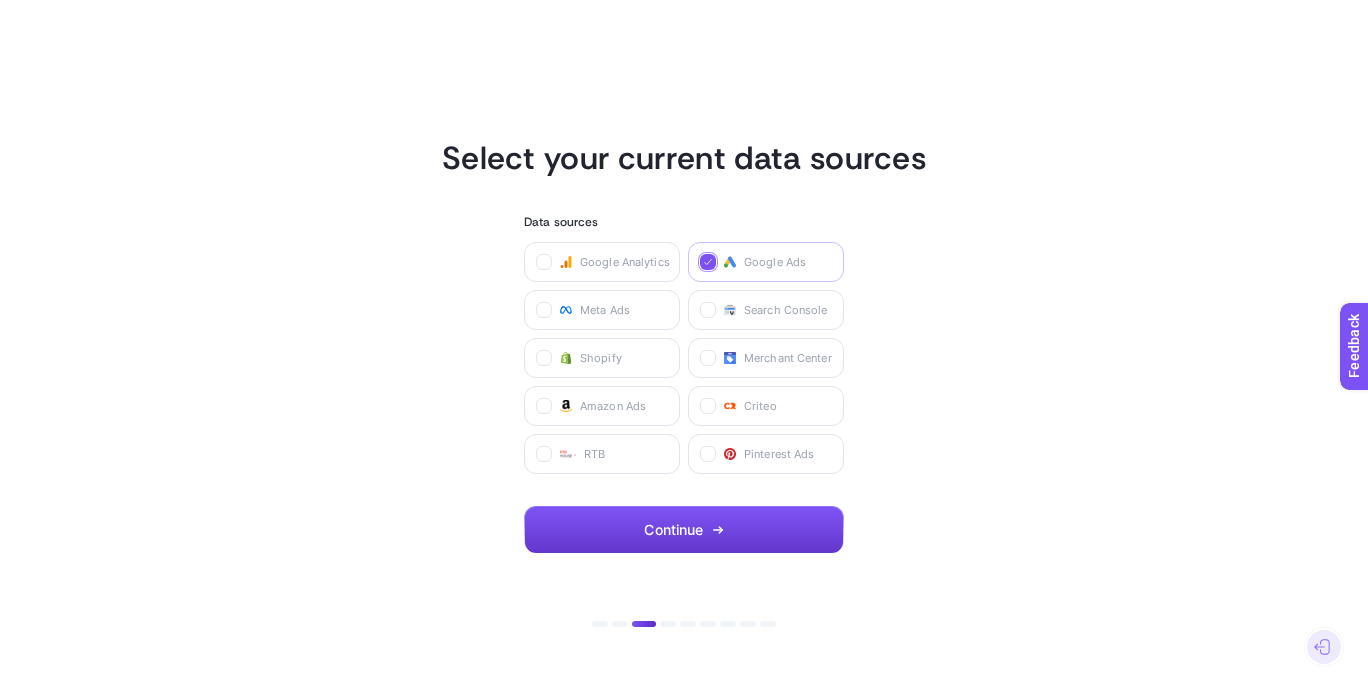 click on "Continue" at bounding box center (684, 530) 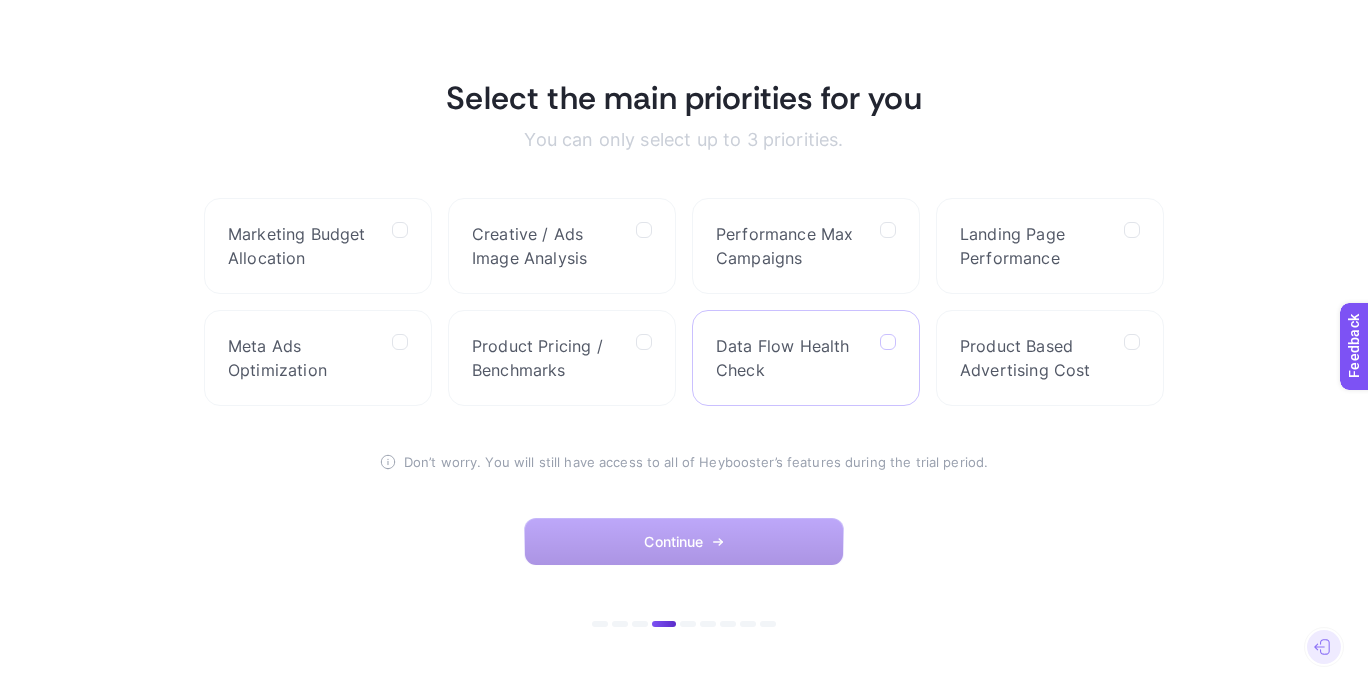 click 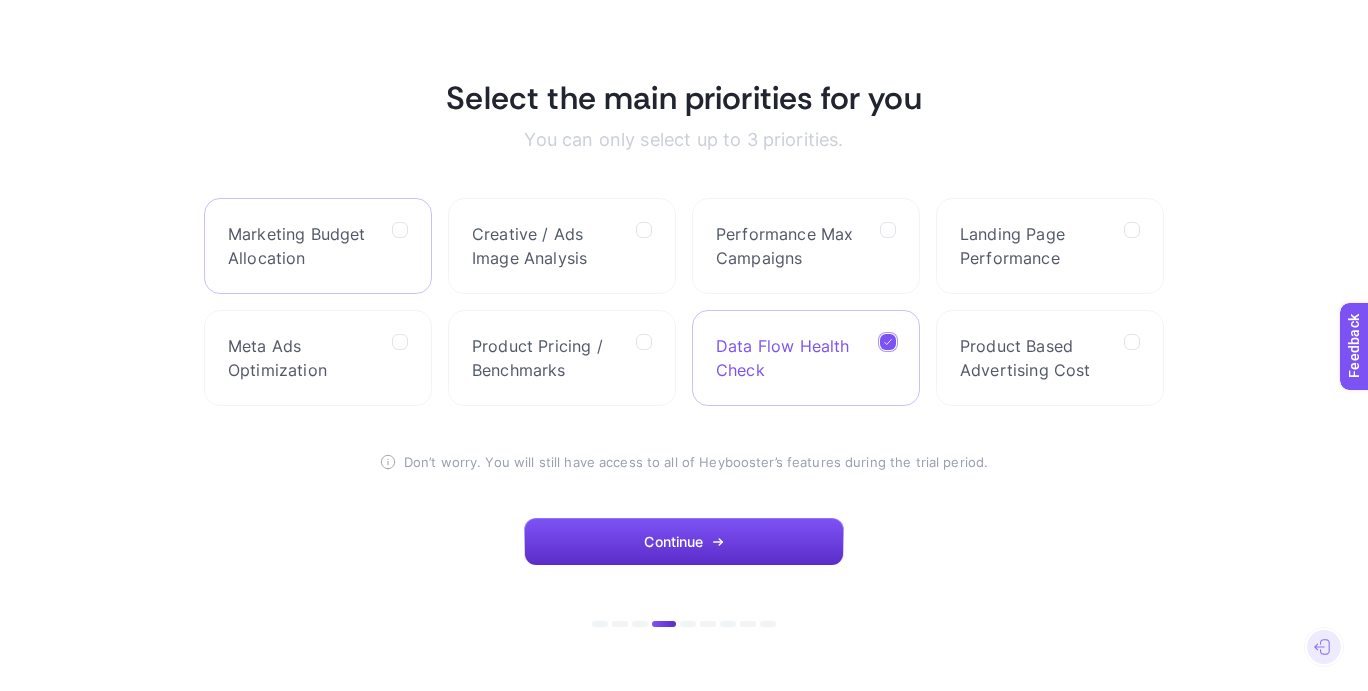 click at bounding box center [400, 246] 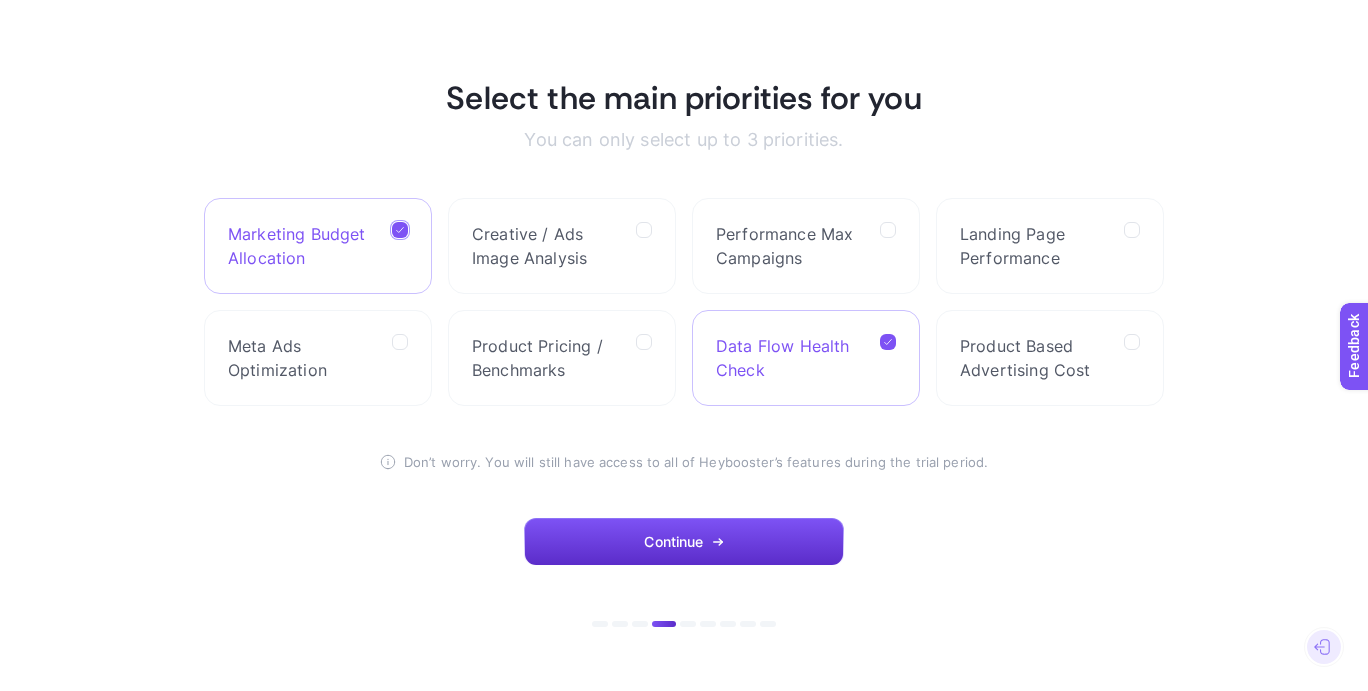 click on "Marketing Budget Allocation" 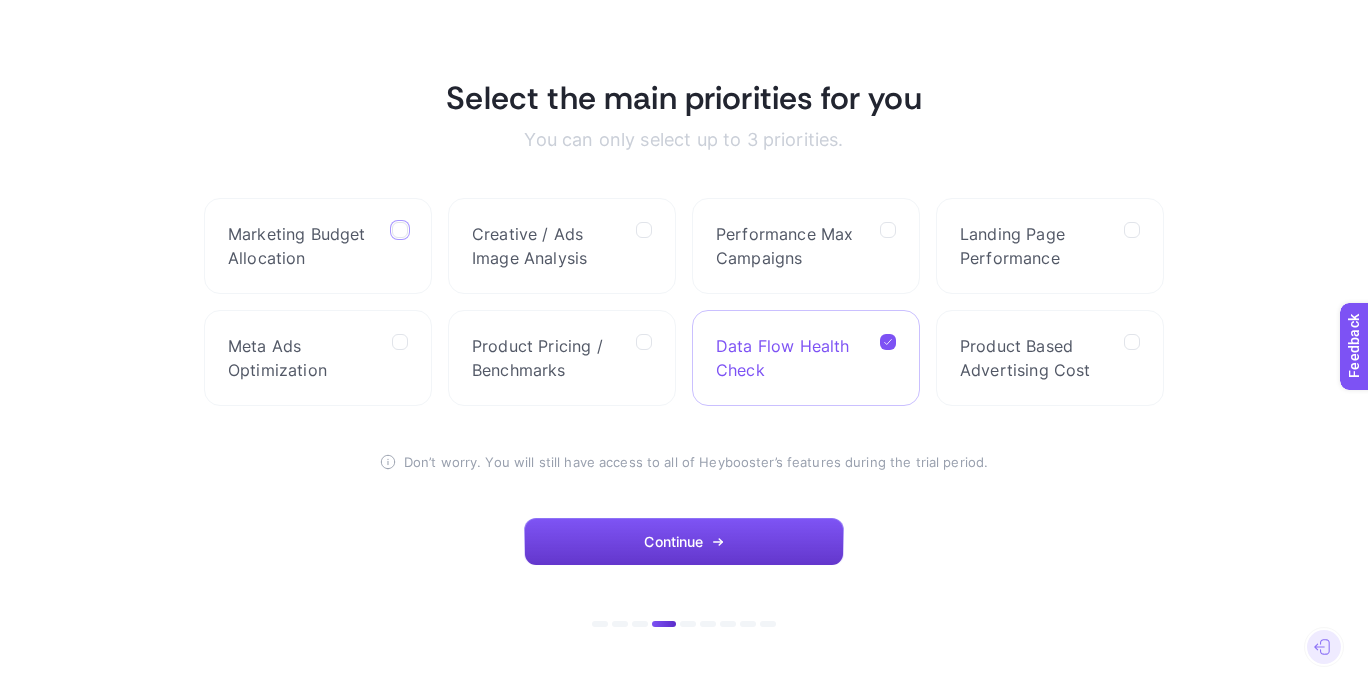 click on "Continue" at bounding box center [684, 542] 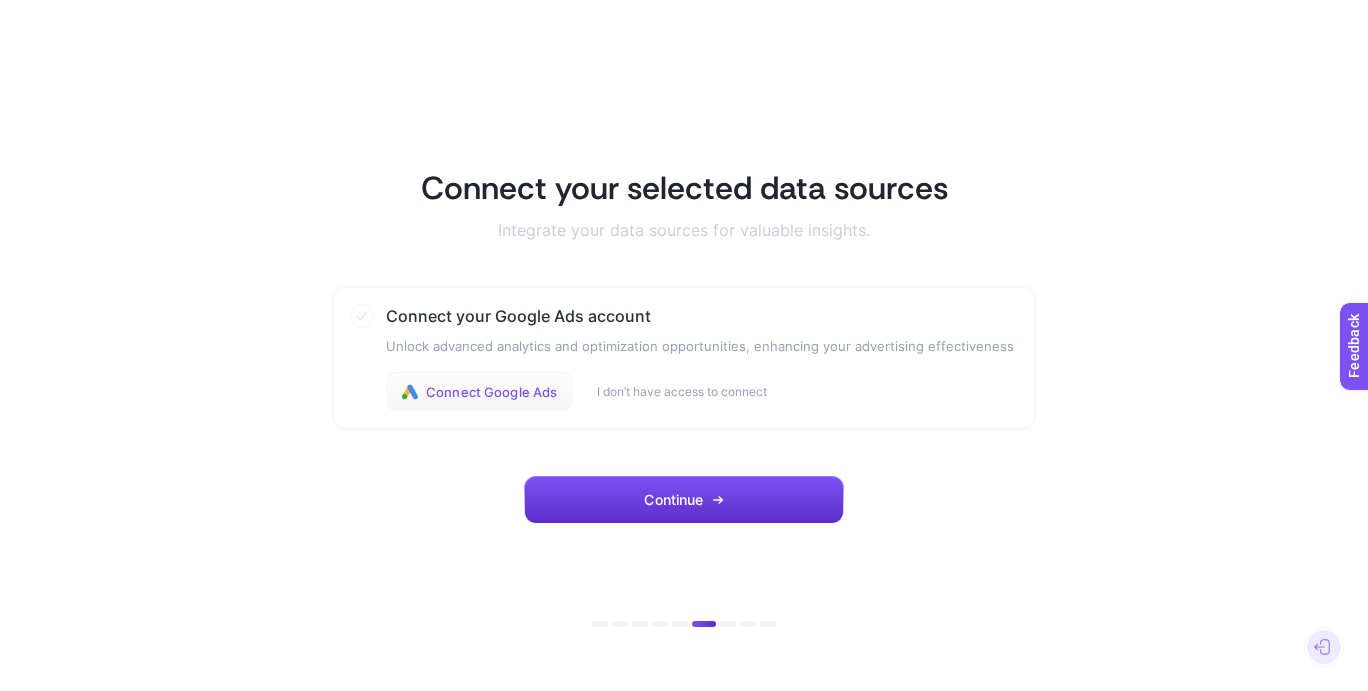 click on "Connect Google Ads" 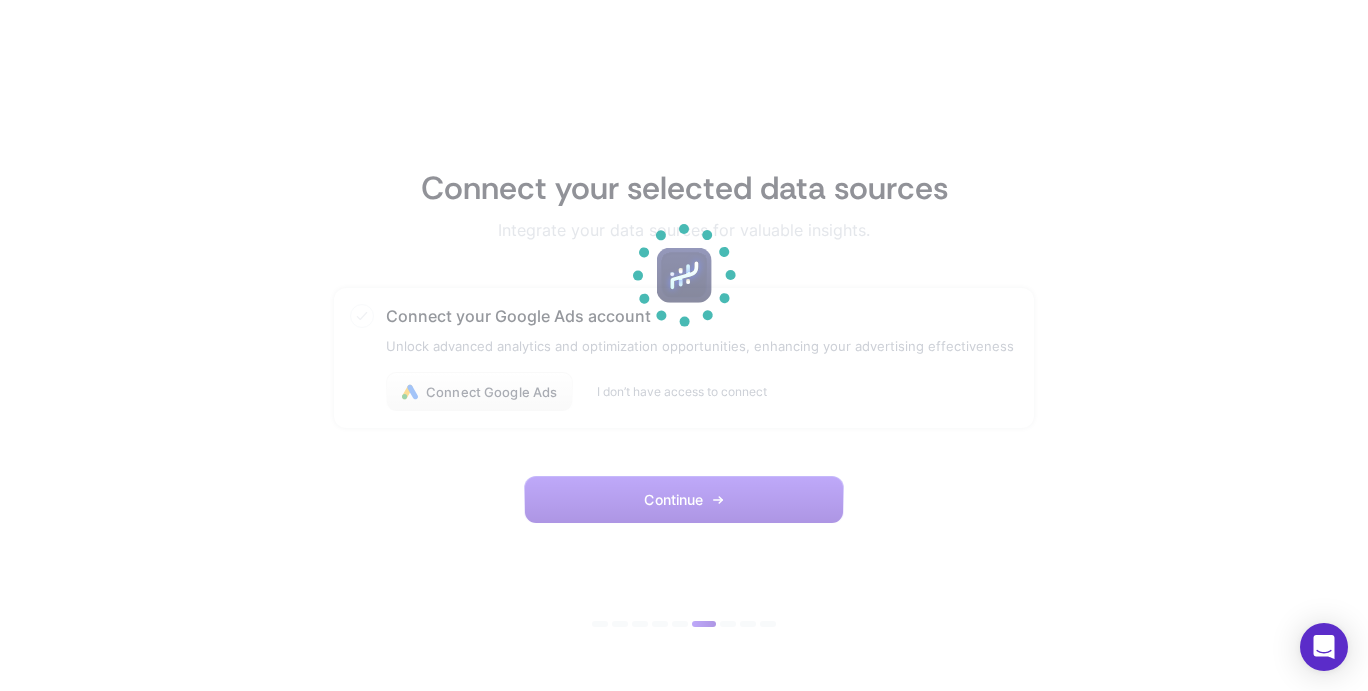 scroll, scrollTop: 0, scrollLeft: 0, axis: both 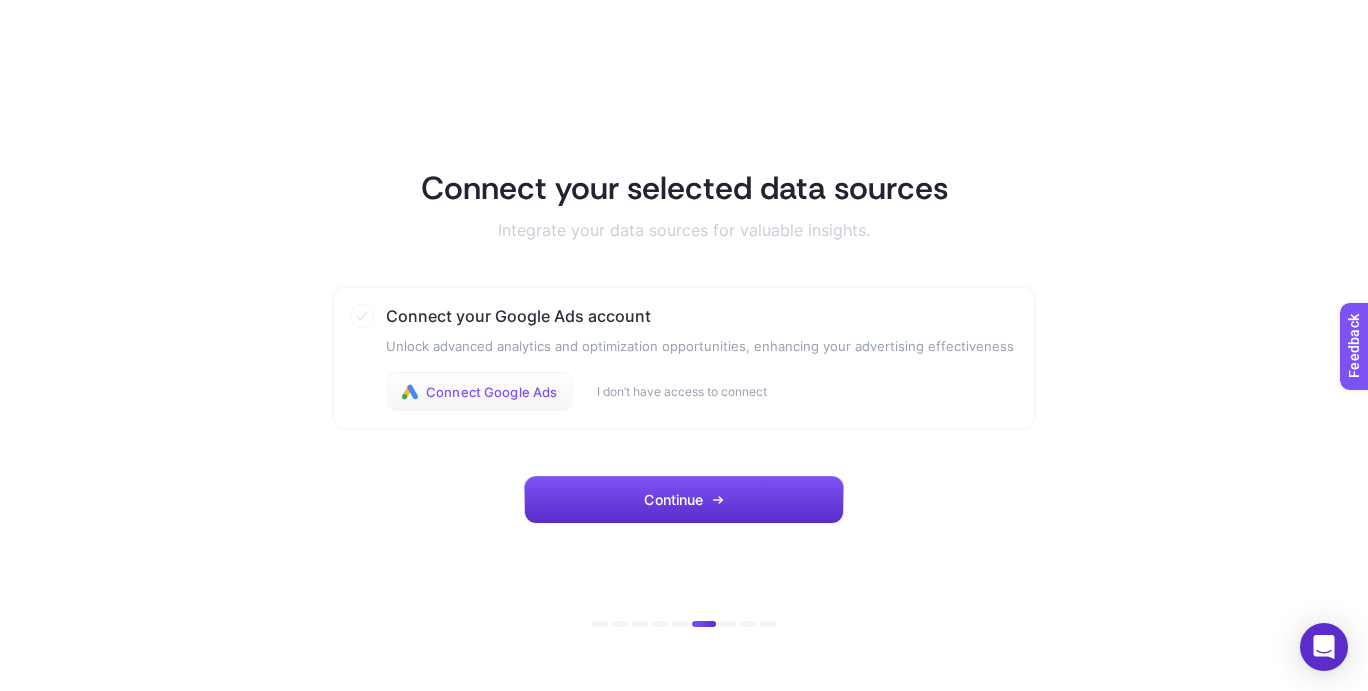 click on "Connect Google Ads" 